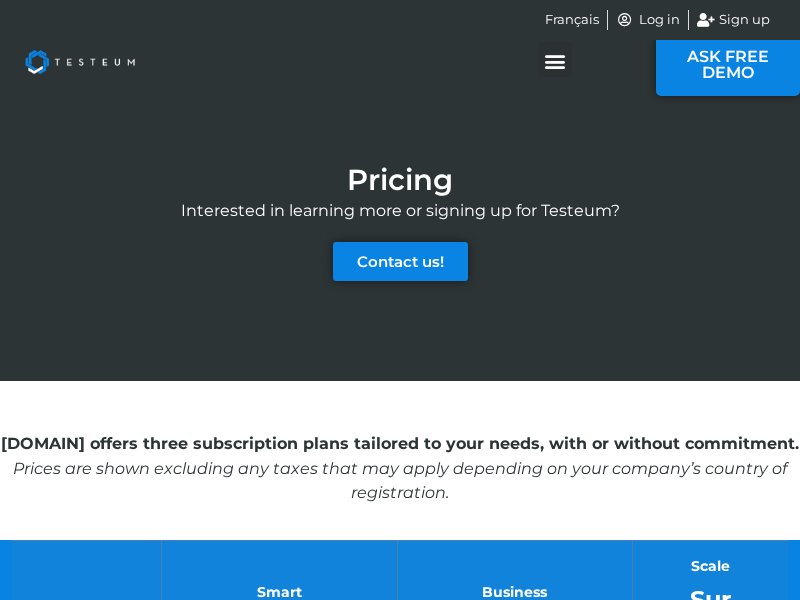 scroll, scrollTop: 0, scrollLeft: 0, axis: both 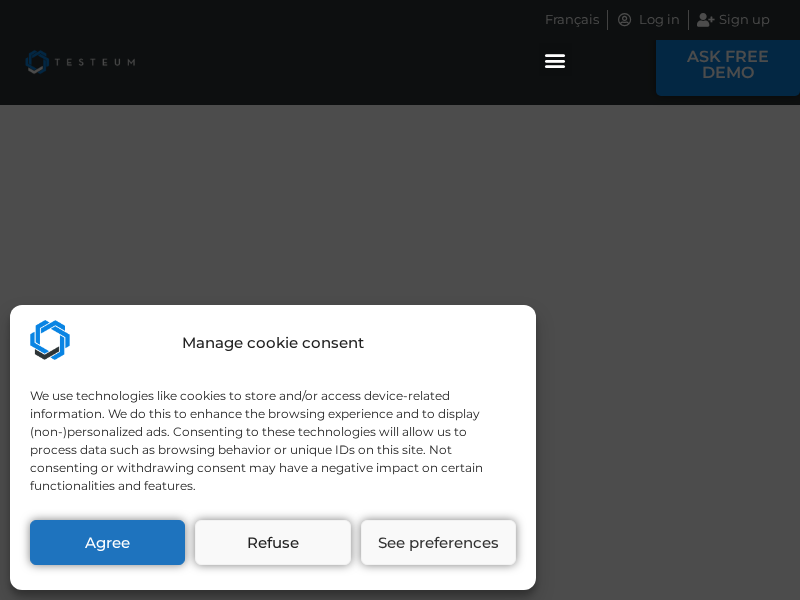 select on "US" 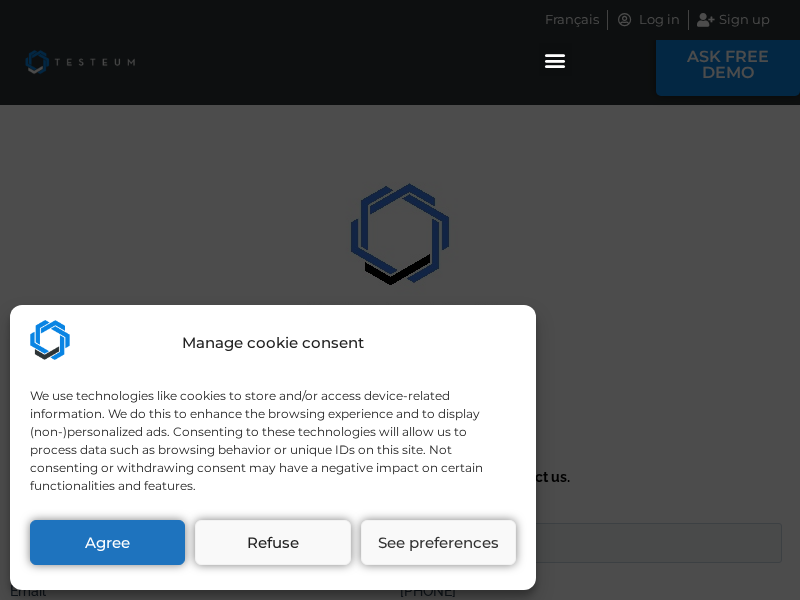 scroll, scrollTop: 0, scrollLeft: 0, axis: both 